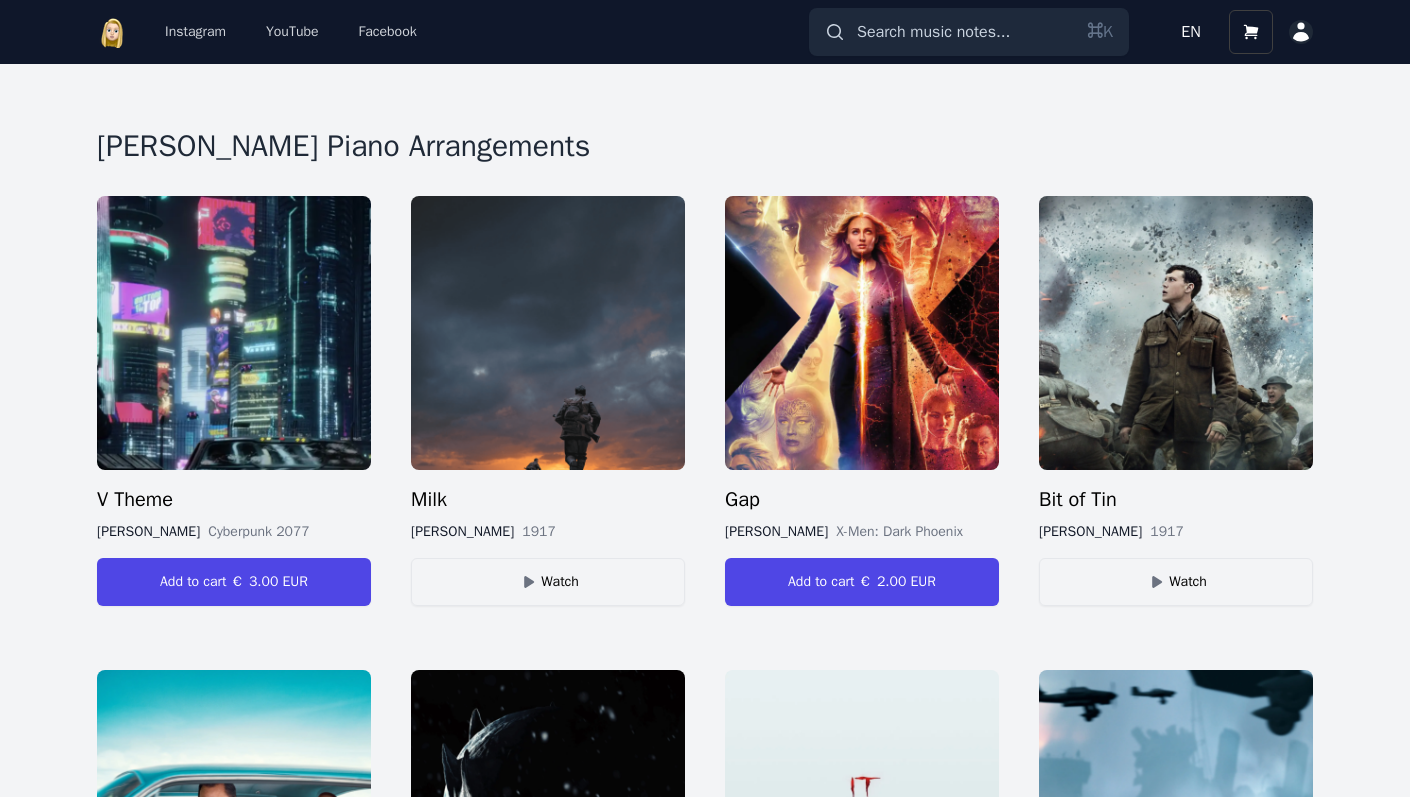 scroll, scrollTop: 0, scrollLeft: 0, axis: both 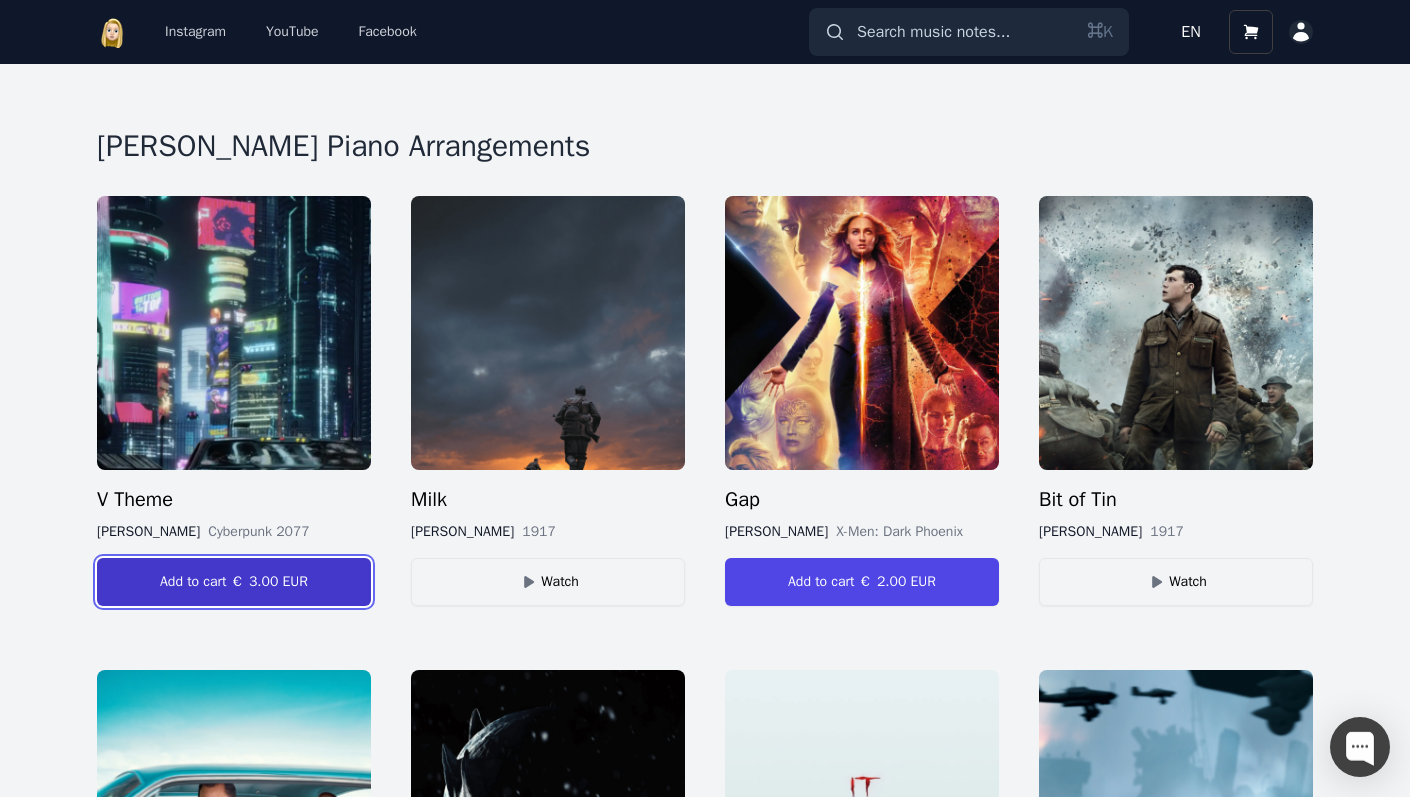 click on "Add to cart € 3.00 EUR" at bounding box center (234, 582) 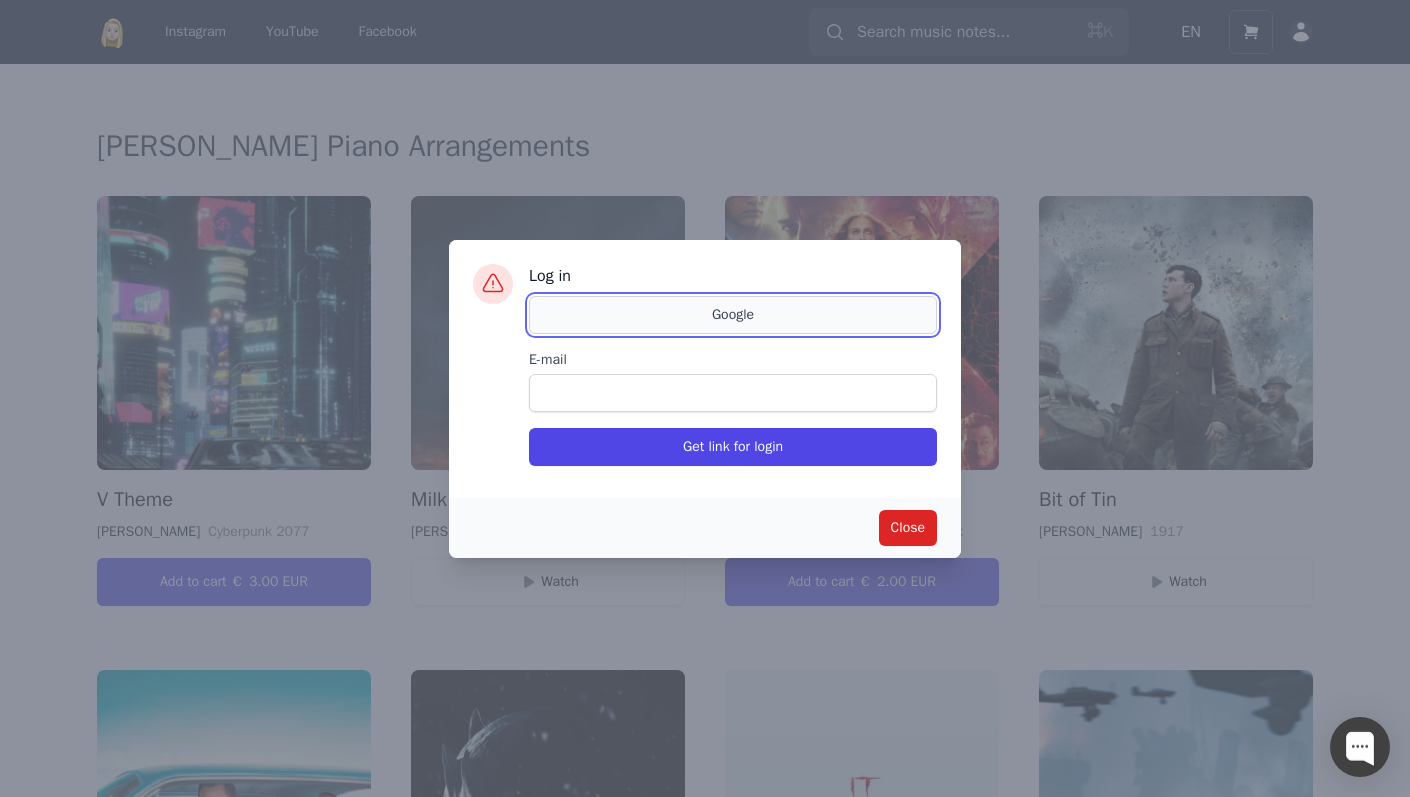 click on "Google" at bounding box center [733, 315] 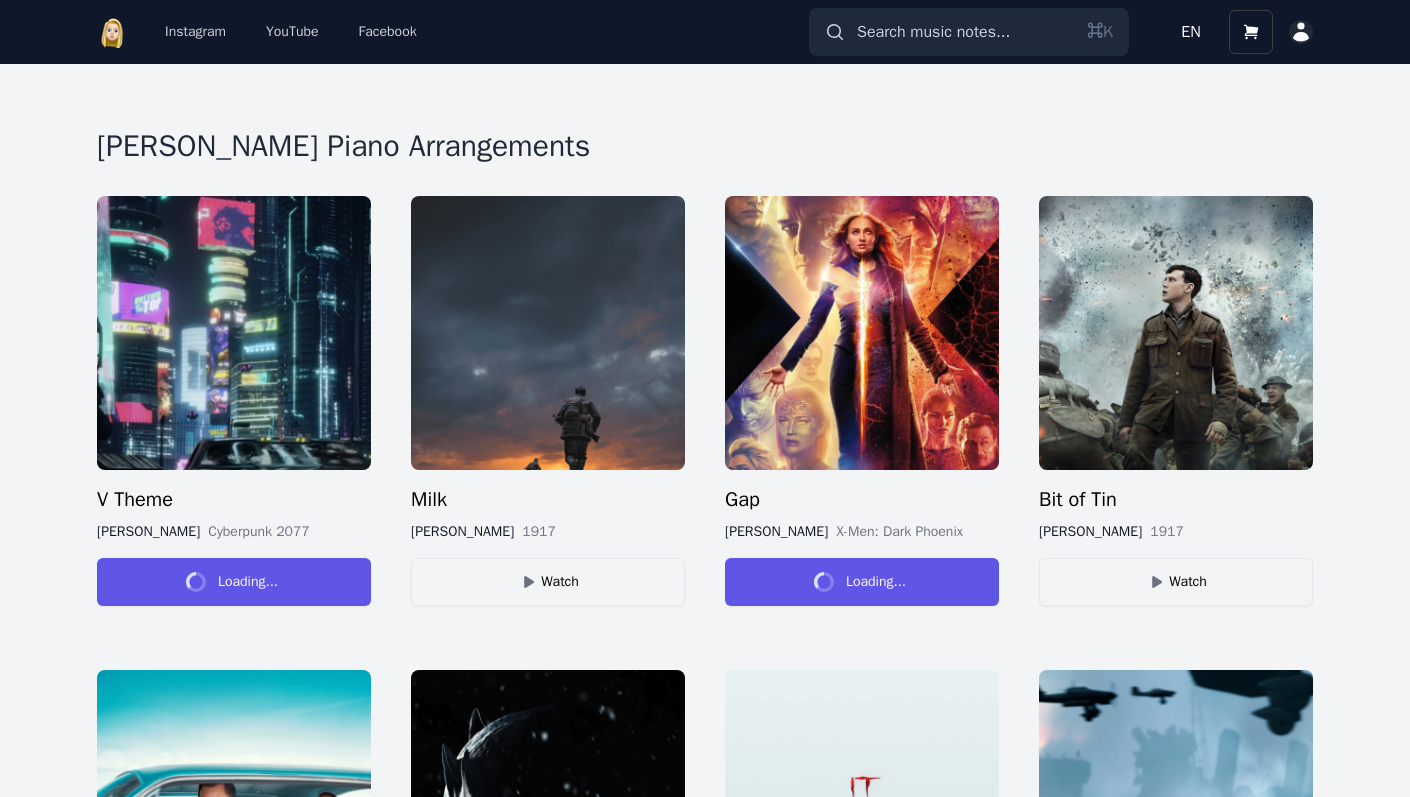 scroll, scrollTop: 0, scrollLeft: 0, axis: both 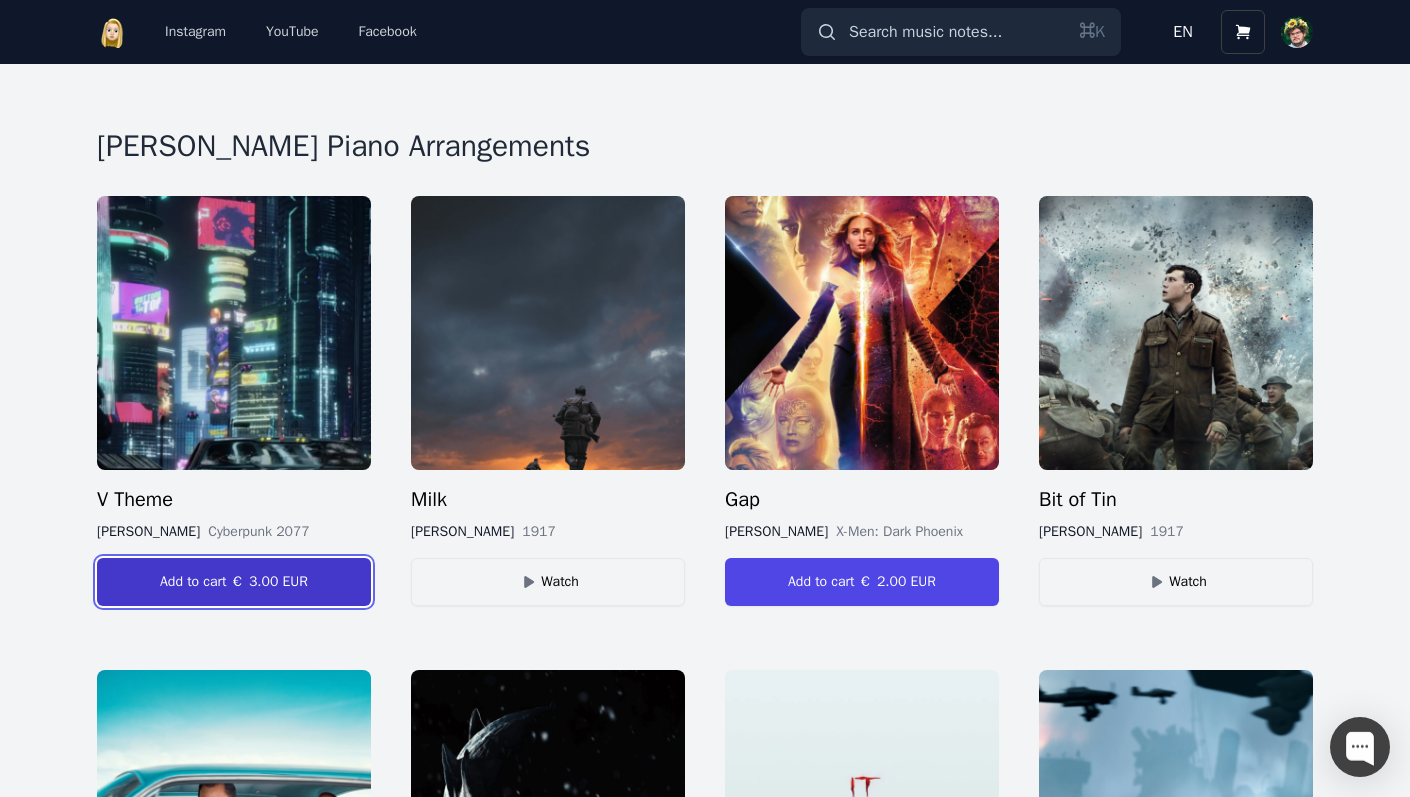 click on "Add to cart € 3.00 EUR" at bounding box center [234, 582] 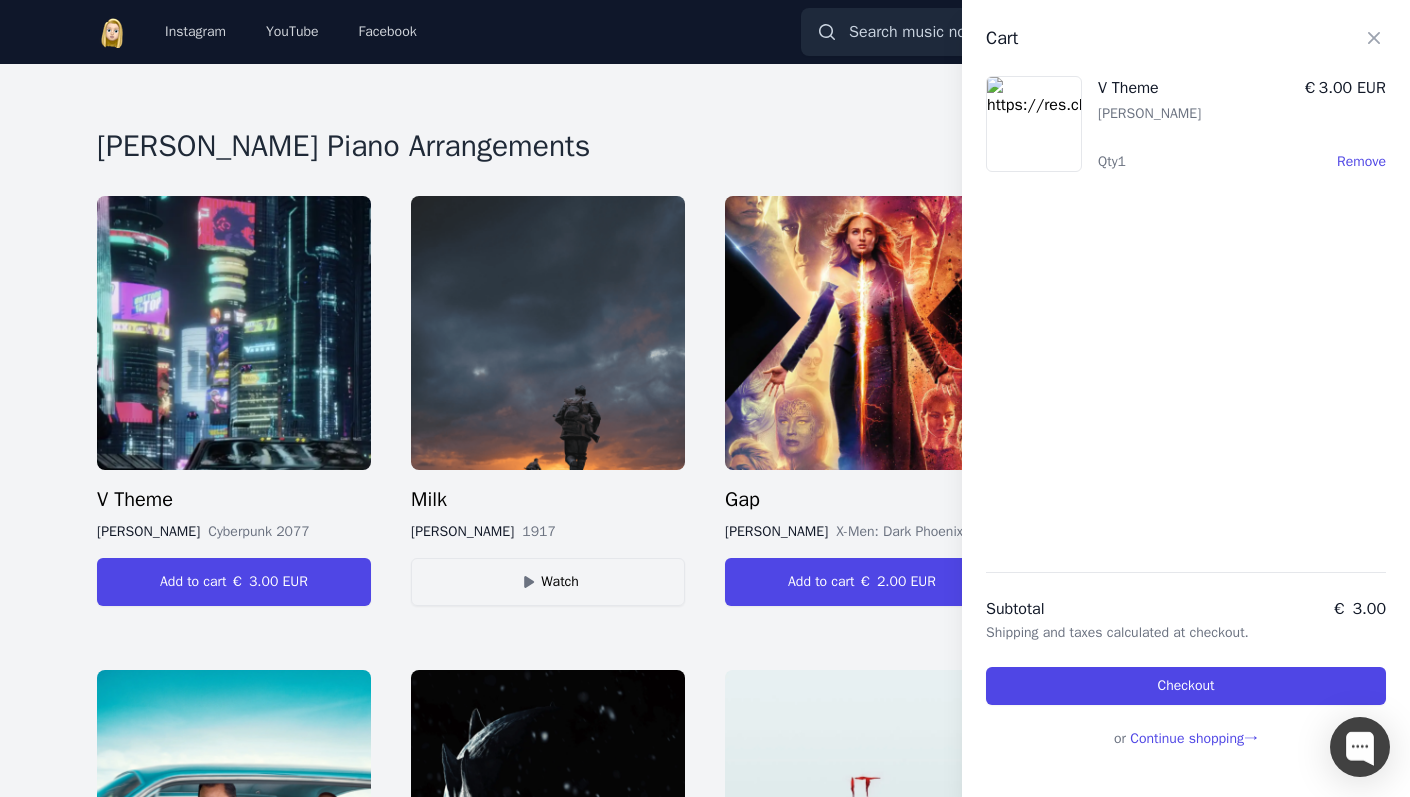 click at bounding box center [1034, 124] 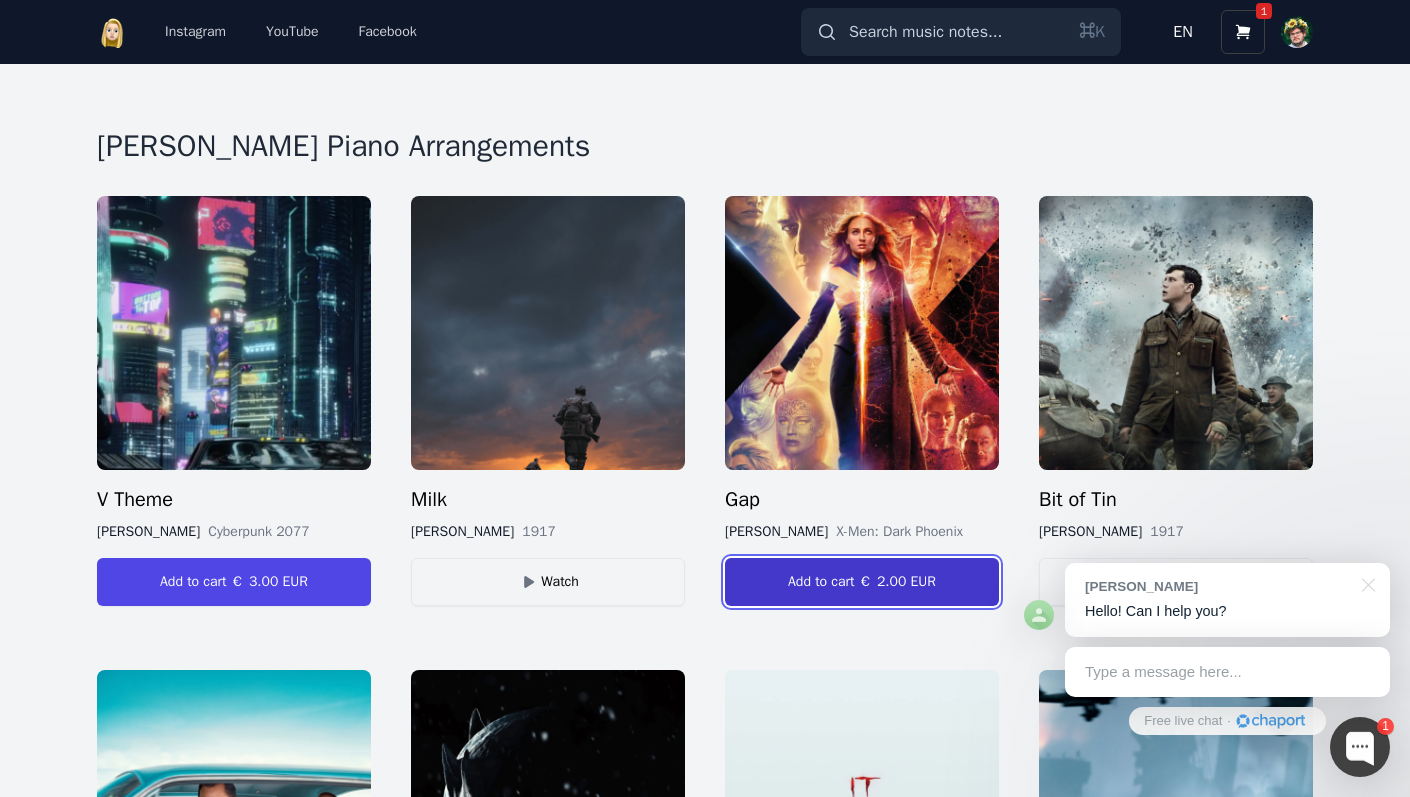 click on "Add to cart € 2.00 EUR" at bounding box center [862, 582] 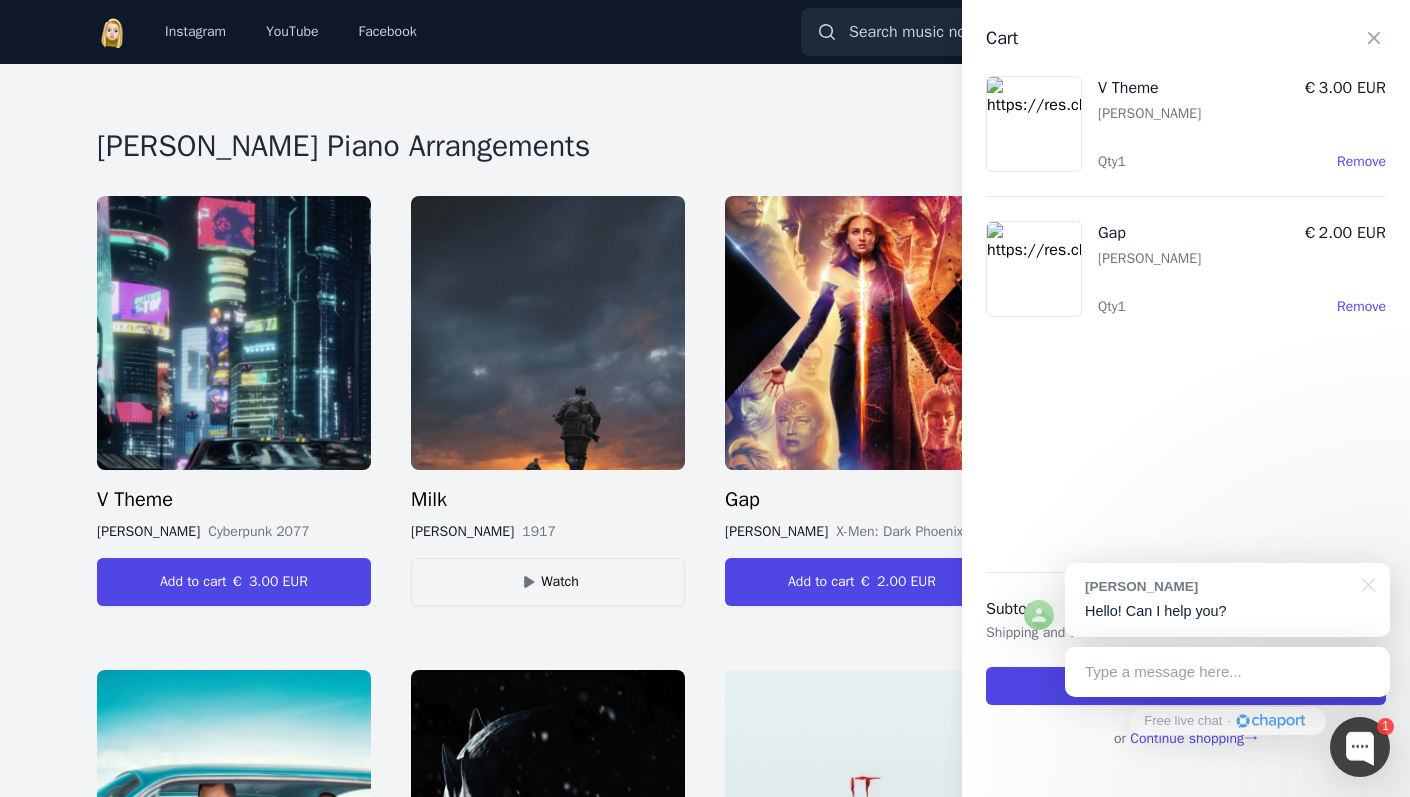 click at bounding box center (705, 398) 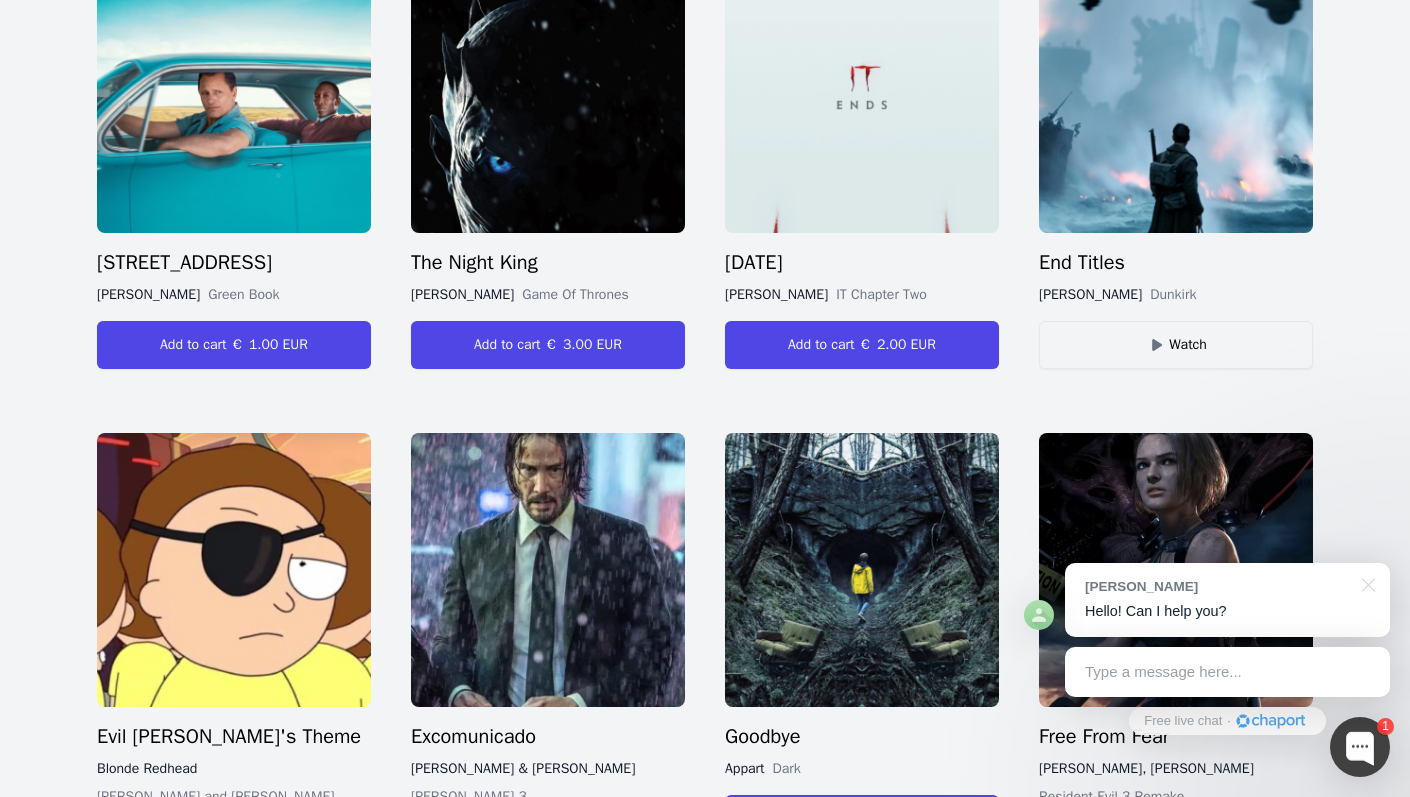 scroll, scrollTop: 719, scrollLeft: 0, axis: vertical 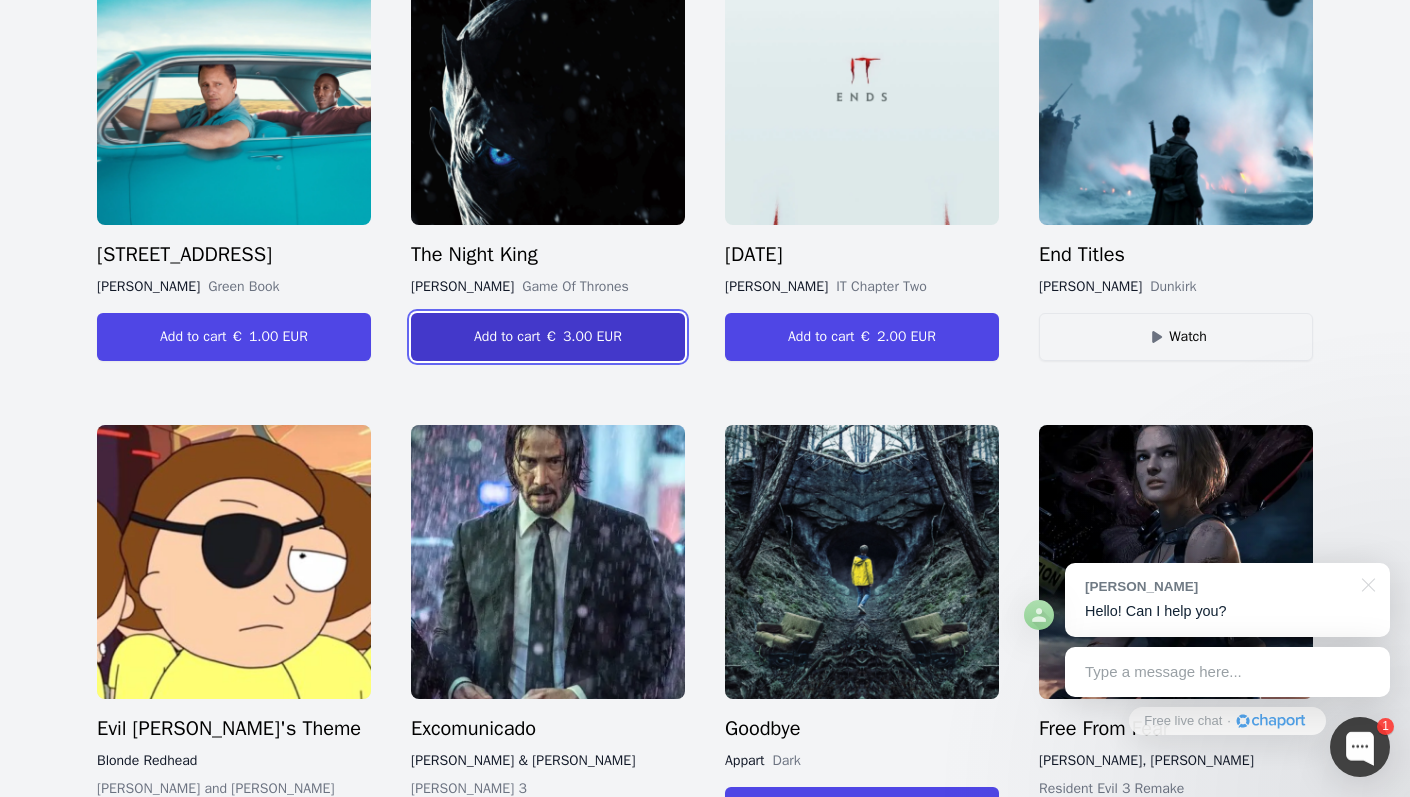 click on "Add to cart € 3.00 EUR" at bounding box center (548, 337) 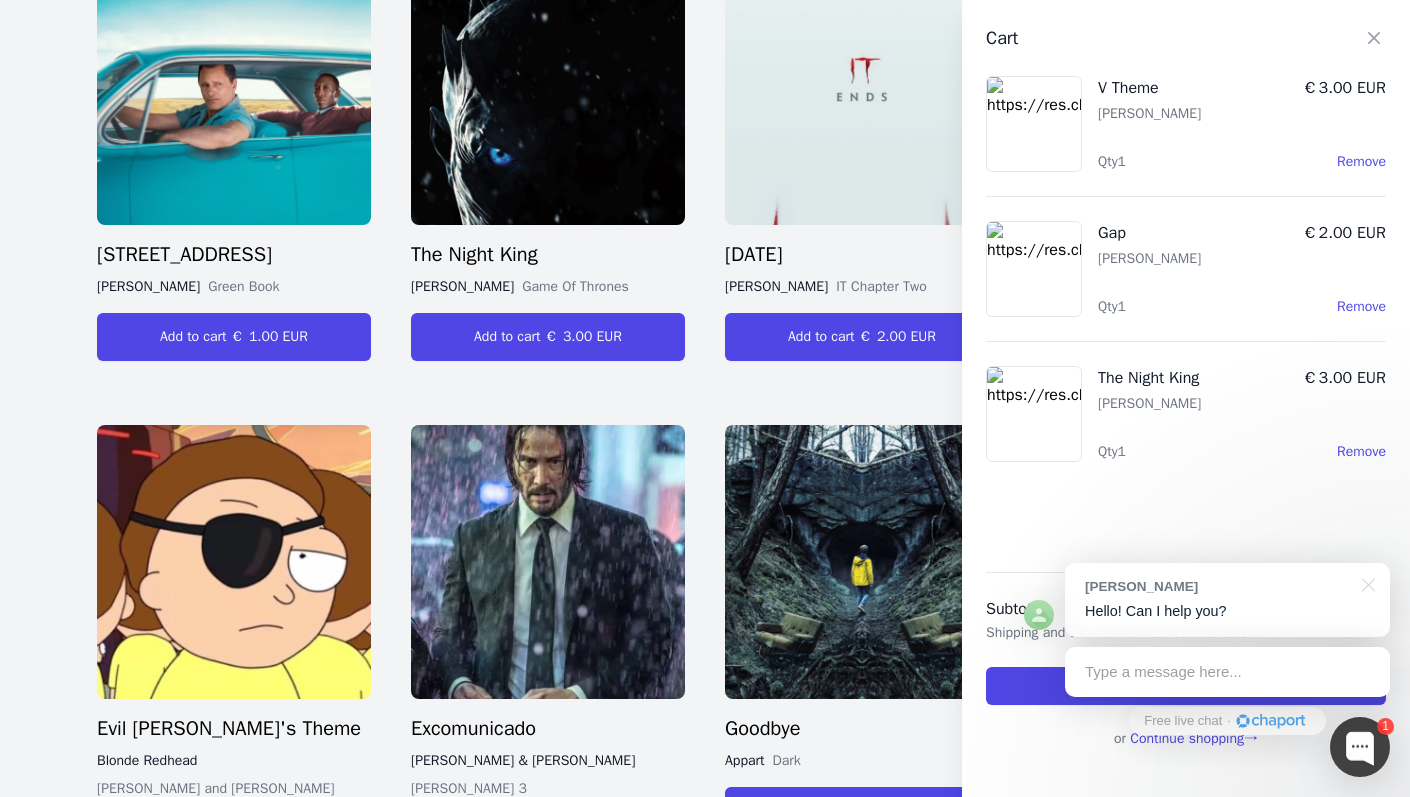 click at bounding box center [705, 398] 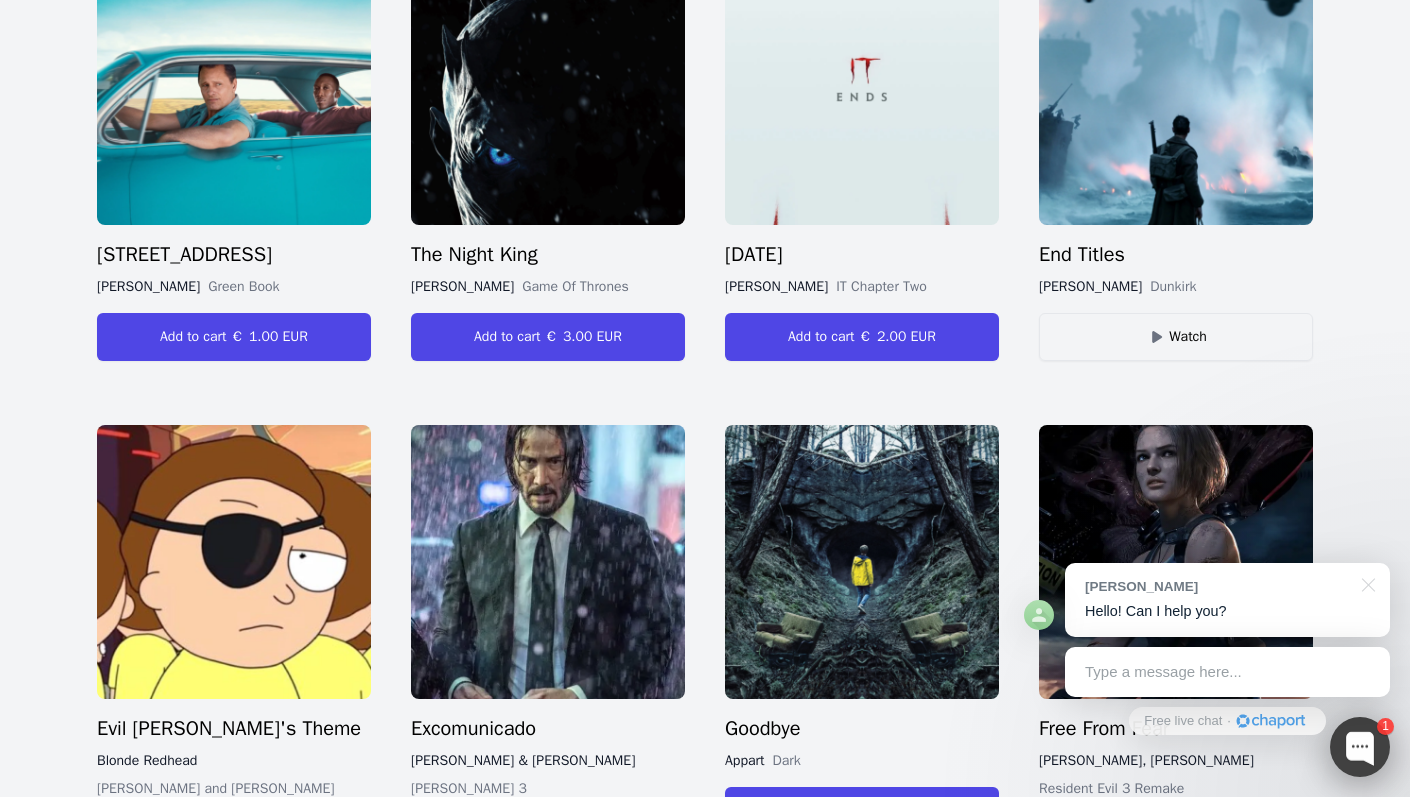click at bounding box center [1360, 747] 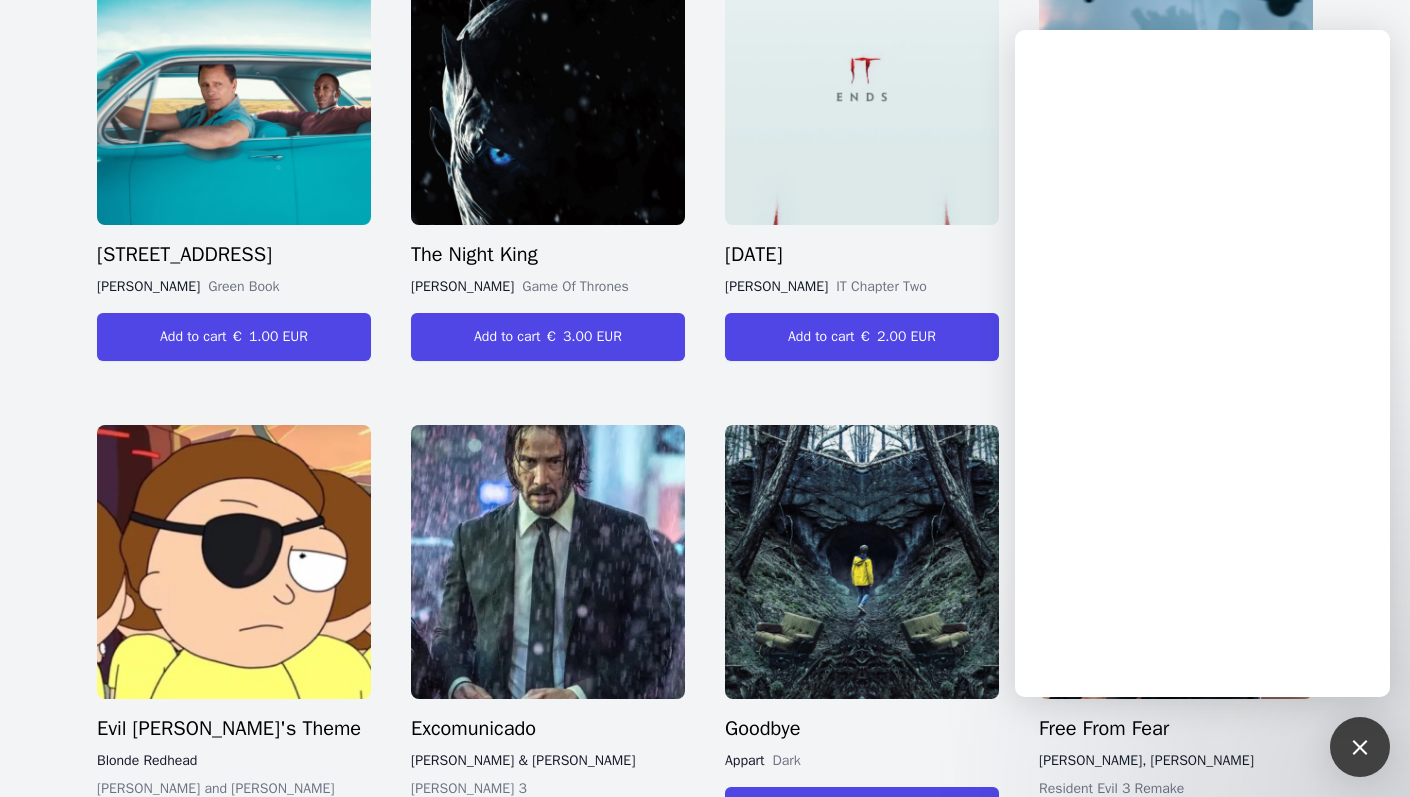scroll, scrollTop: 0, scrollLeft: 0, axis: both 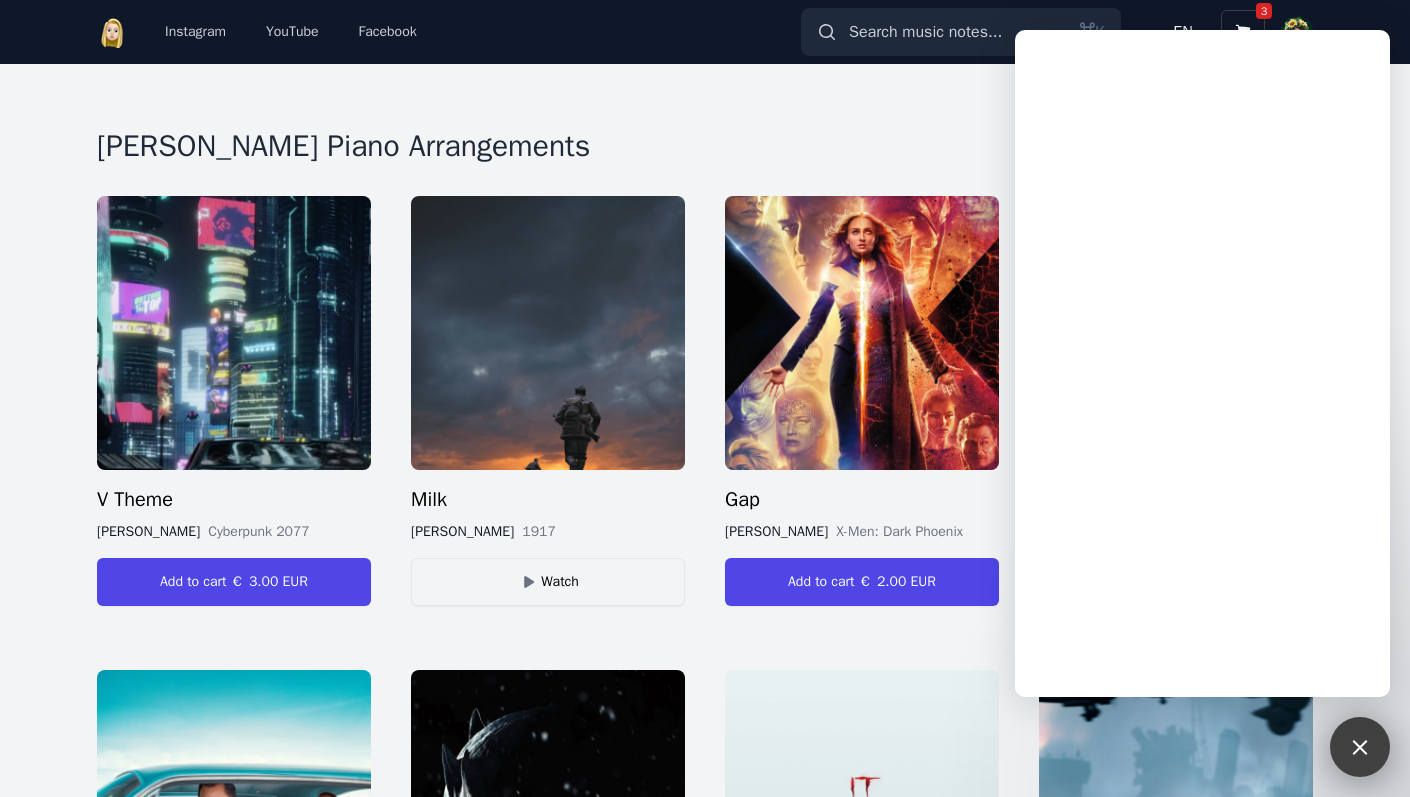 click on "1" at bounding box center (1360, 747) 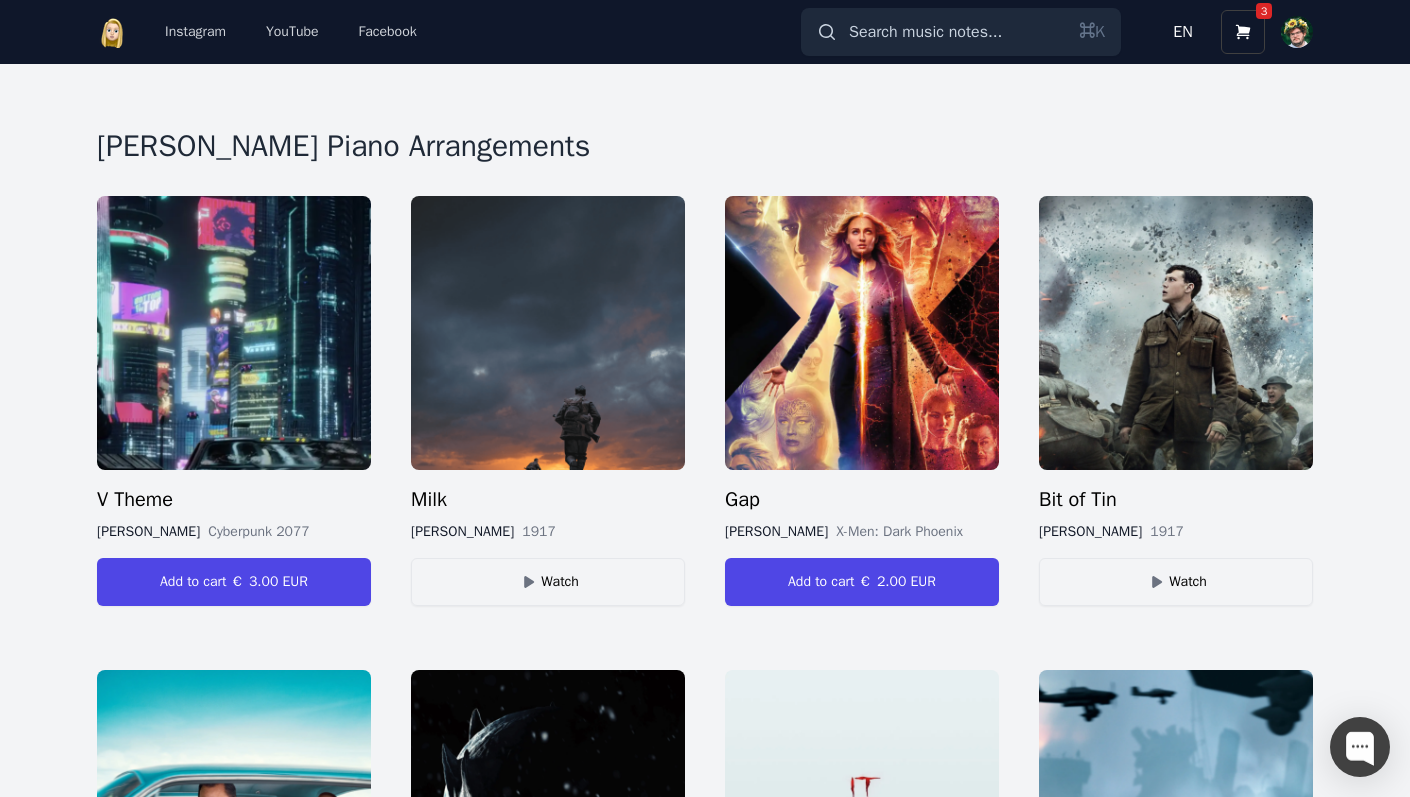 click 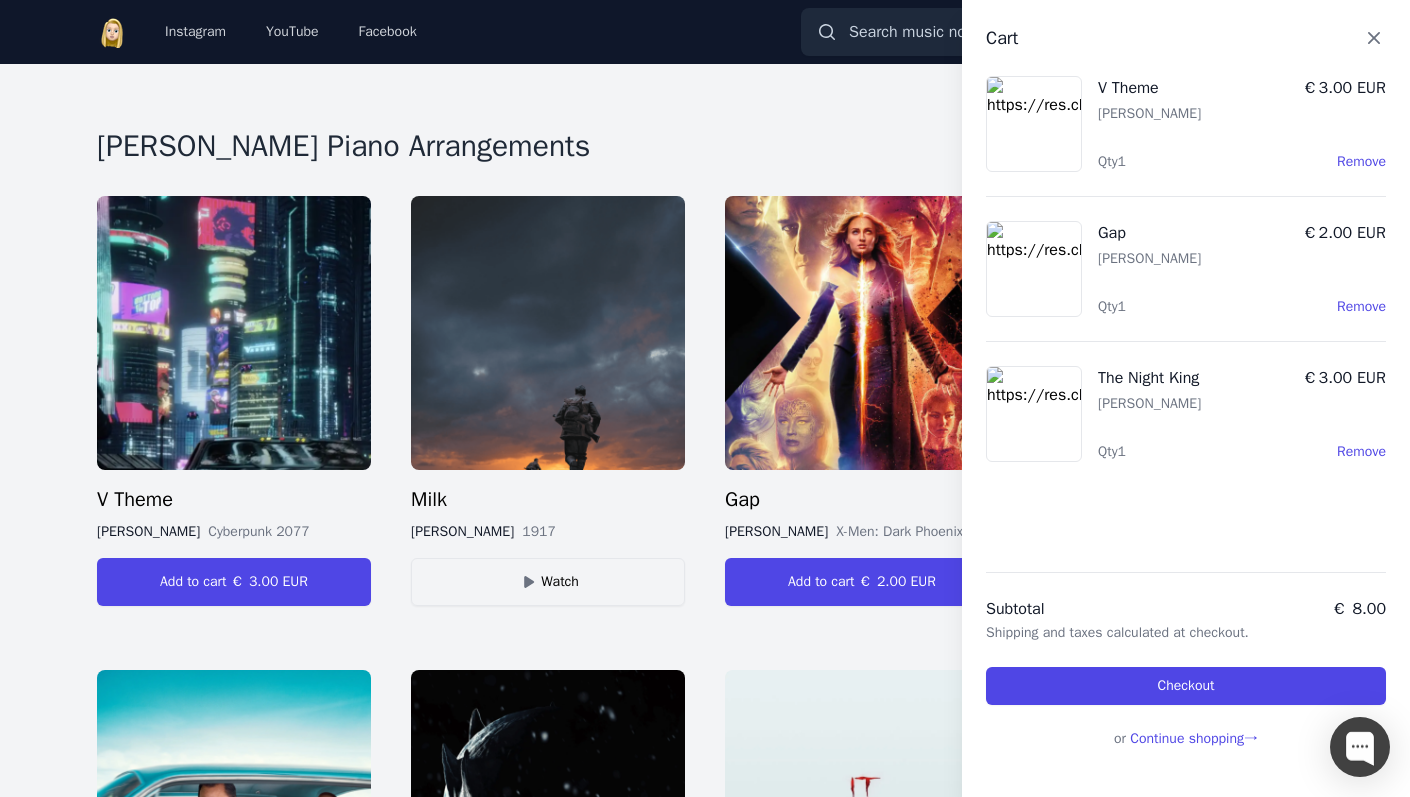 click 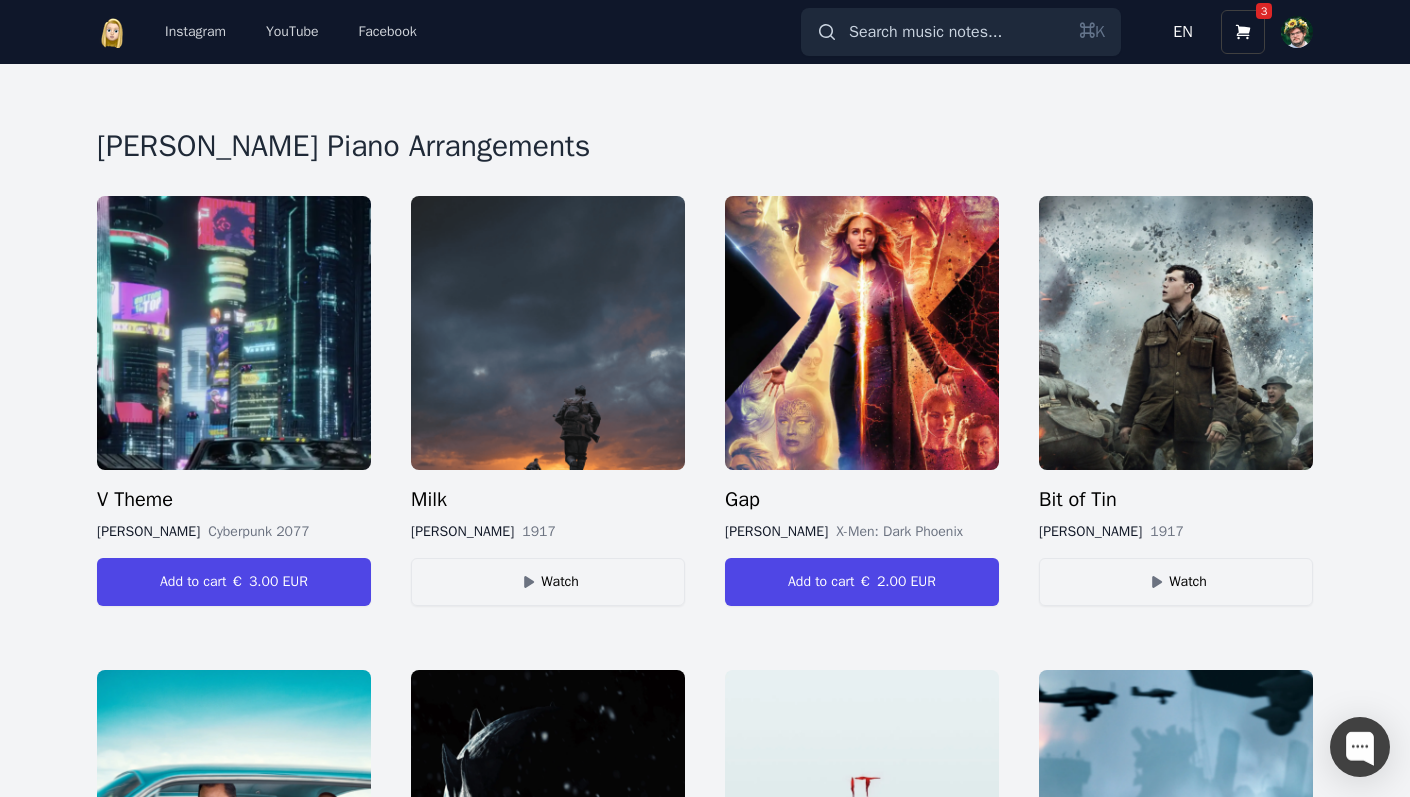 click on "View notifications 3" at bounding box center [1243, 32] 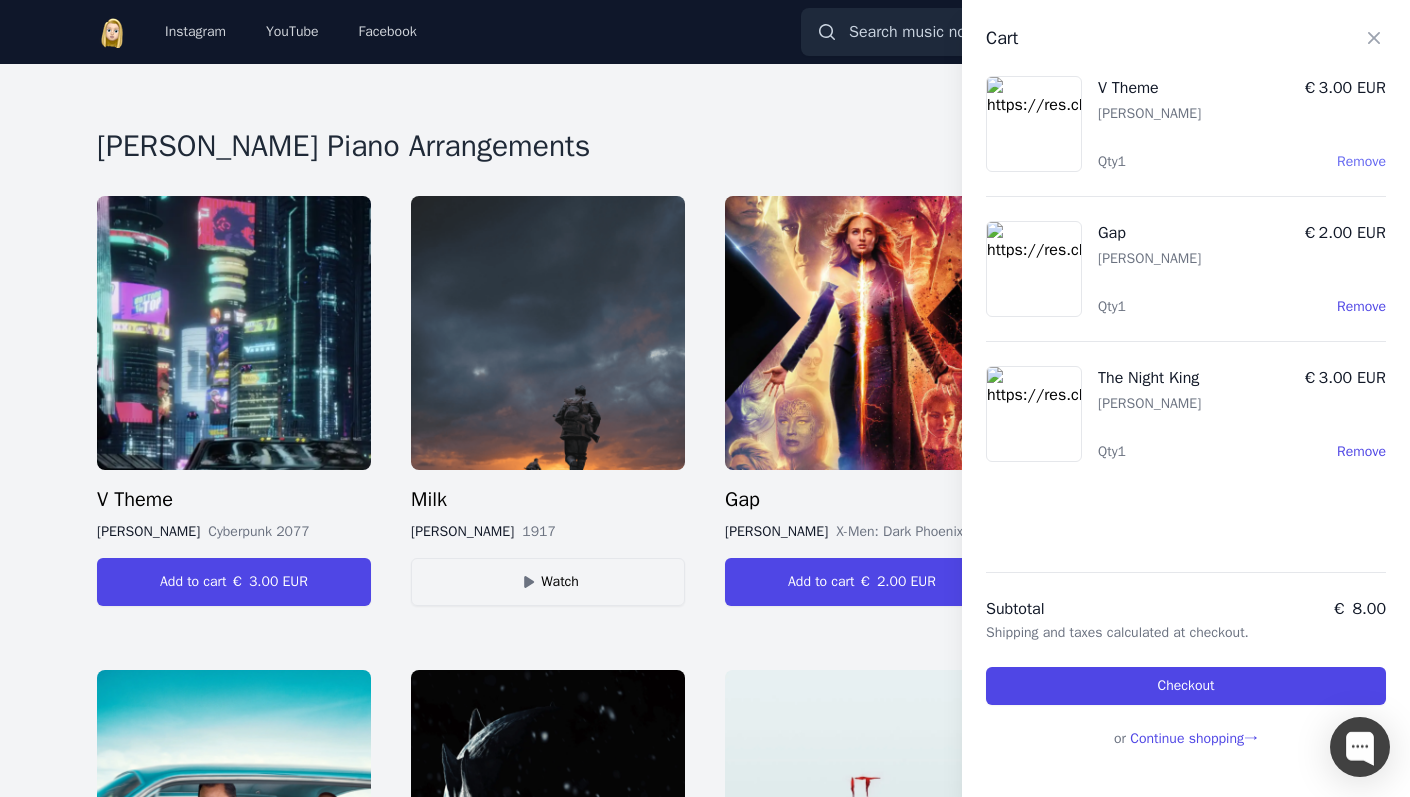 click on "Remove" at bounding box center [1361, 162] 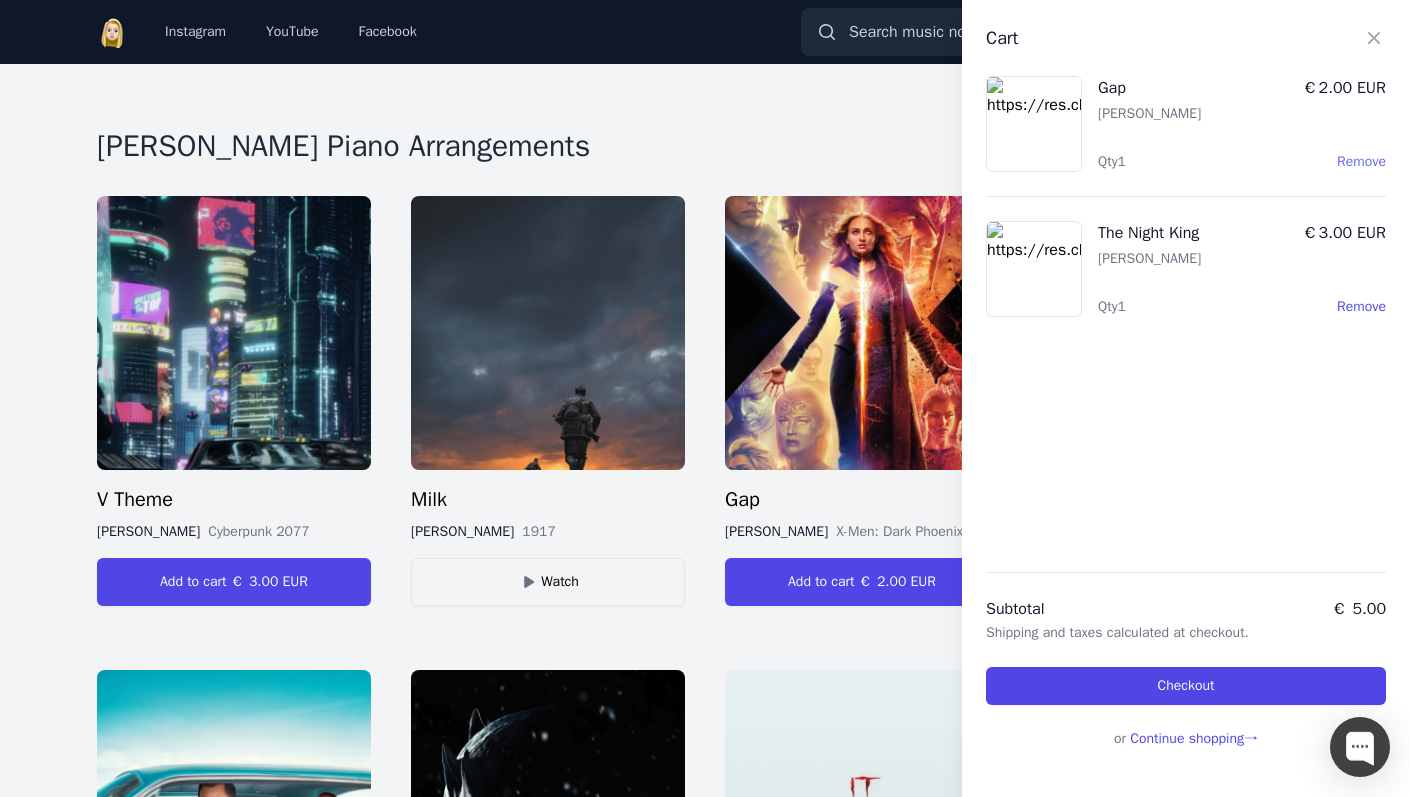 click on "Remove" at bounding box center (1361, 162) 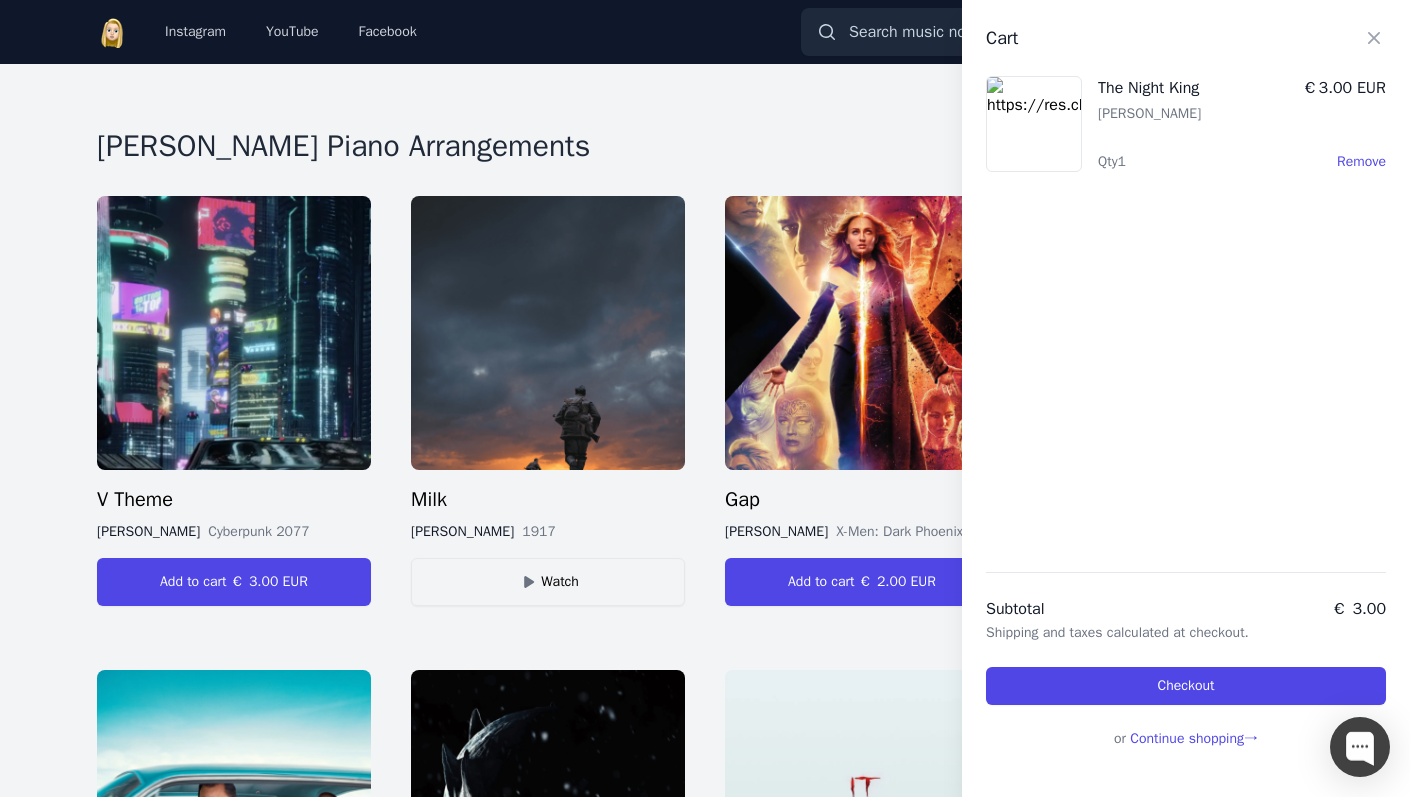 click on "Remove" at bounding box center (1361, 162) 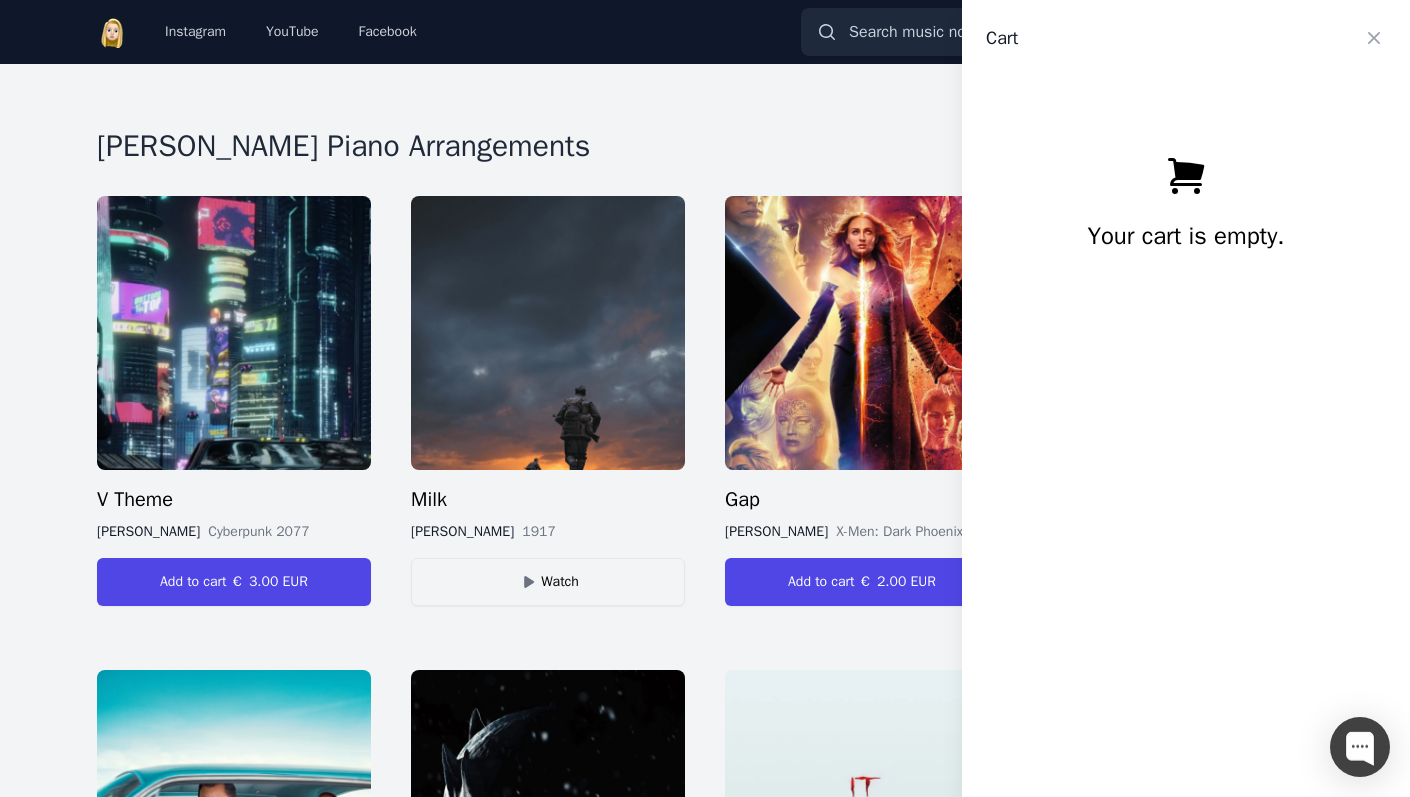 click at bounding box center (705, 398) 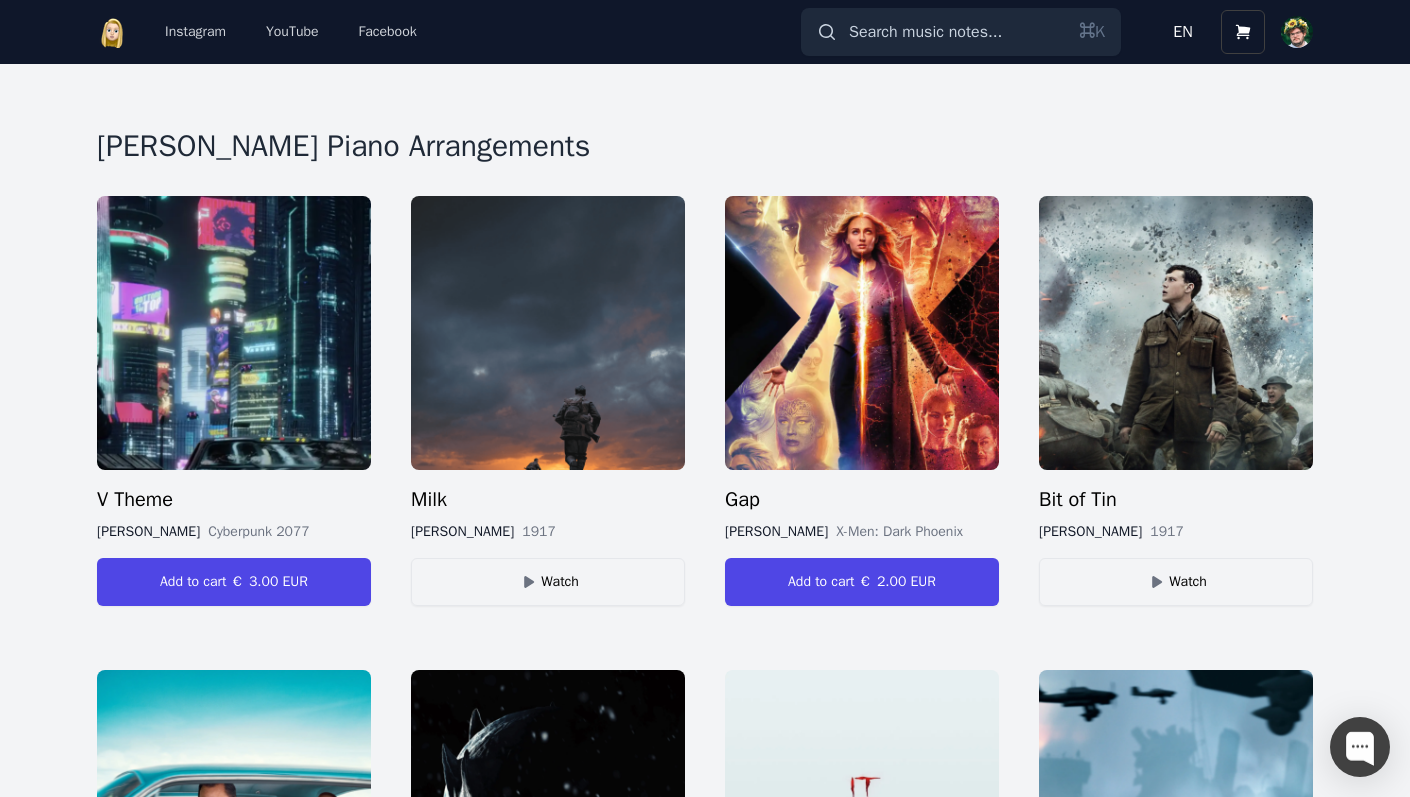 click on "[PERSON_NAME] Piano Arrangements V Theme [PERSON_NAME] Cyberpunk 2077 Add to cart € 3.00 EUR Milk [PERSON_NAME] 1917 Watch Gap  [PERSON_NAME] X-Men: Dark Phoenix Add to cart € 2.00 EUR Bit of Tin [PERSON_NAME] 1917 Watch [STREET_ADDRESS][PERSON_NAME] Book Add to cart € 1.00 EUR The Night King [PERSON_NAME]  Game Of Thrones Add to cart € 3.00 EUR [DATE] [PERSON_NAME] IT Chapter Two Add to cart € 2.00 EUR End Titles [PERSON_NAME] Dunkirk Watch Evil Morty's Theme Blonde Redhead [PERSON_NAME] and [PERSON_NAME] Add to cart € 3.00 EUR Excomunicado [PERSON_NAME] & [PERSON_NAME] [PERSON_NAME] 3 Add to cart € 2.00 EUR Goodbye Appart Dark Add to cart € 2.00 EUR Free From Fear [PERSON_NAME], [PERSON_NAME] Resident Evil 3 Remake Add to cart € 1.00 EUR Fielding Fine [PERSON_NAME] Pet Sematary Add to cart € 2.00 EUR Head Above Water [PERSON_NAME] Add to cart € 3.00 EUR HALF WAY & ONE STEP FORWARD [PERSON_NAME] We are Chaos Add to cart € 3.00 EUR Help Arrives [PERSON_NAME] Avengers Kill4Me I Don't Care" at bounding box center [705, 5721] 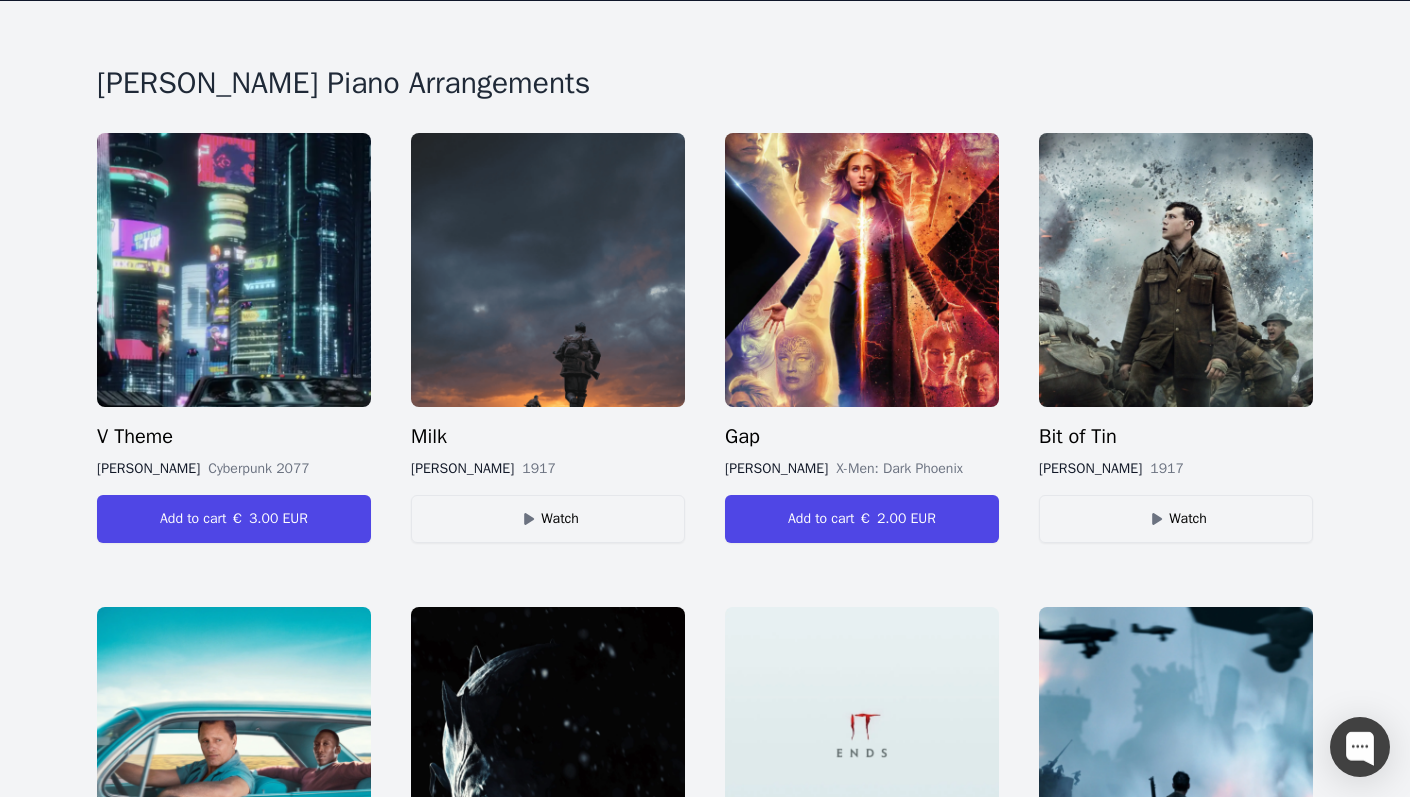 scroll, scrollTop: 0, scrollLeft: 0, axis: both 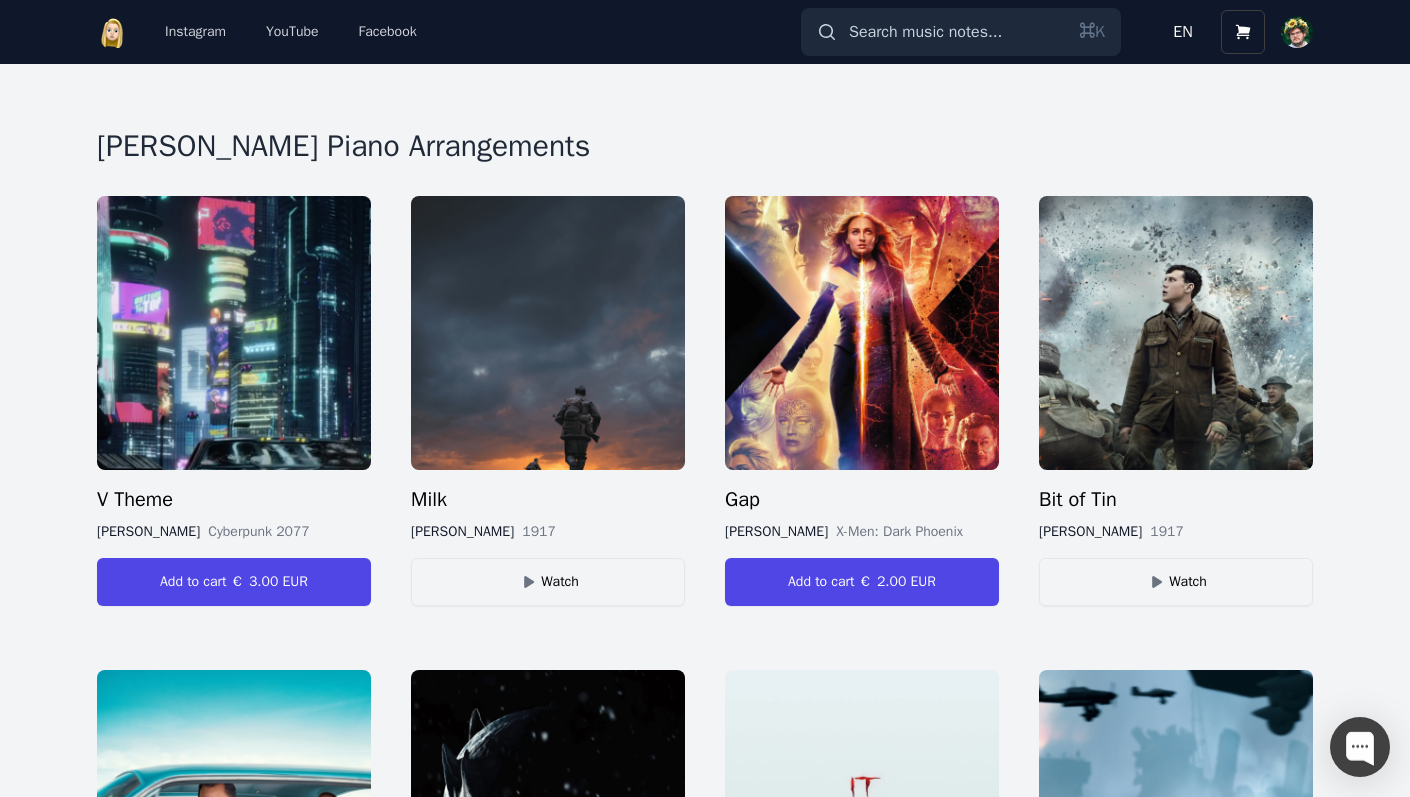 click on "[PERSON_NAME] Piano Arrangements V Theme [PERSON_NAME] Cyberpunk 2077 Add to cart € 3.00 EUR Milk [PERSON_NAME] 1917 Watch Gap  [PERSON_NAME] X-Men: Dark Phoenix Add to cart € 2.00 EUR Bit of Tin [PERSON_NAME] 1917 Watch [STREET_ADDRESS][PERSON_NAME] Book Add to cart € 1.00 EUR The Night King [PERSON_NAME]  Game Of Thrones Add to cart € 3.00 EUR [DATE] [PERSON_NAME] IT Chapter Two Add to cart € 2.00 EUR End Titles [PERSON_NAME] Dunkirk Watch Evil Morty's Theme Blonde Redhead [PERSON_NAME] and [PERSON_NAME] Add to cart € 3.00 EUR Excomunicado [PERSON_NAME] & [PERSON_NAME] [PERSON_NAME] 3 Add to cart € 2.00 EUR Goodbye Appart Dark Add to cart € 2.00 EUR Free From Fear [PERSON_NAME], [PERSON_NAME] Resident Evil 3 Remake Add to cart € 1.00 EUR Fielding Fine [PERSON_NAME] Pet Sematary Add to cart € 2.00 EUR Head Above Water [PERSON_NAME] Add to cart € 3.00 EUR HALF WAY & ONE STEP FORWARD [PERSON_NAME] We are Chaos Add to cart € 3.00 EUR Help Arrives [PERSON_NAME] Avengers Kill4Me I Don't Care" at bounding box center (705, 5721) 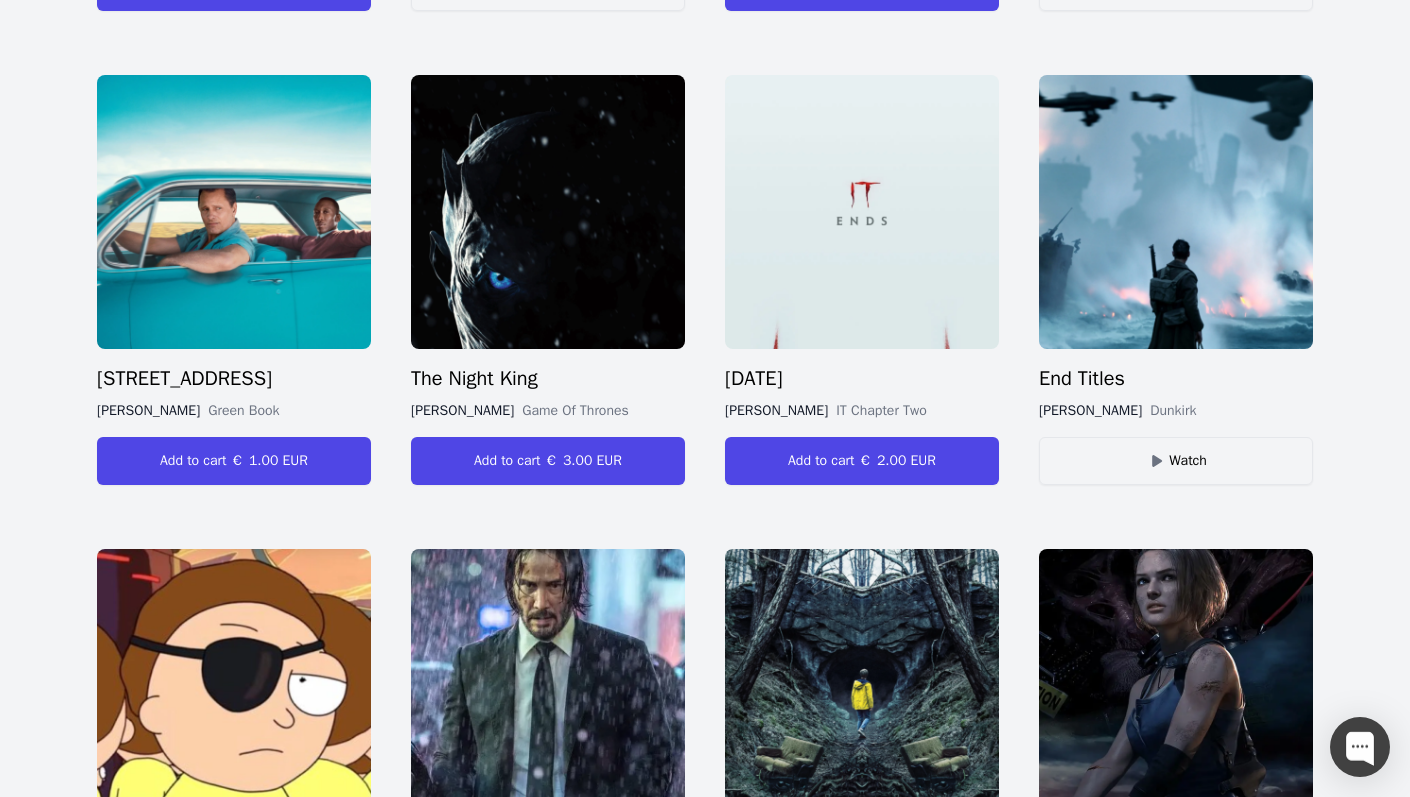 scroll, scrollTop: 0, scrollLeft: 0, axis: both 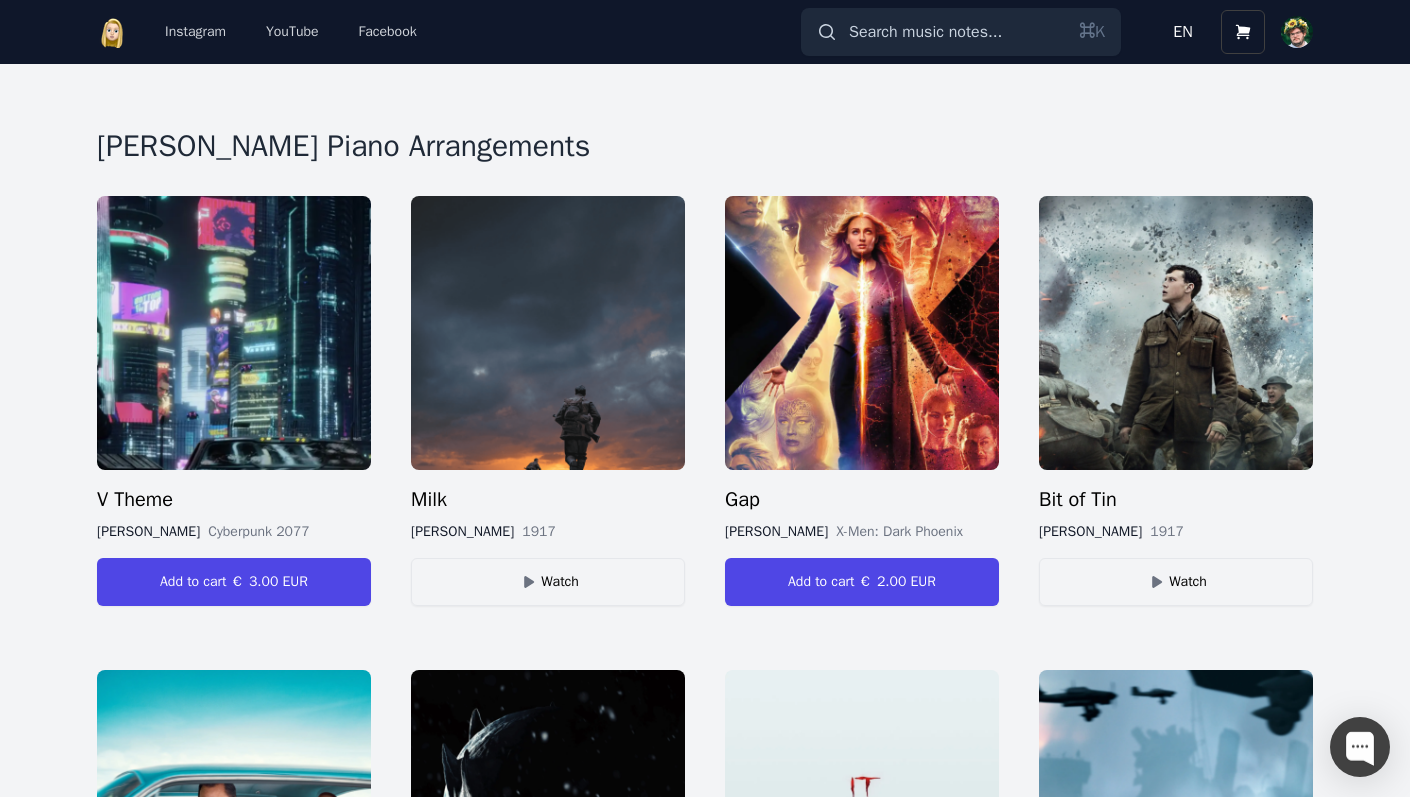 click on "[PERSON_NAME] Piano Arrangements V Theme [PERSON_NAME] Cyberpunk 2077 Add to cart € 3.00 EUR Milk [PERSON_NAME] 1917 Watch Gap  [PERSON_NAME] X-Men: Dark Phoenix Add to cart € 2.00 EUR Bit of Tin [PERSON_NAME] 1917 Watch [STREET_ADDRESS][PERSON_NAME] Book Add to cart € 1.00 EUR The Night King [PERSON_NAME]  Game Of Thrones Add to cart € 3.00 EUR [DATE] [PERSON_NAME] IT Chapter Two Add to cart € 2.00 EUR End Titles [PERSON_NAME] Dunkirk Watch Evil Morty's Theme Blonde Redhead [PERSON_NAME] and [PERSON_NAME] Add to cart € 3.00 EUR Excomunicado [PERSON_NAME] & [PERSON_NAME] [PERSON_NAME] 3 Add to cart € 2.00 EUR Goodbye Appart Dark Add to cart € 2.00 EUR Free From Fear [PERSON_NAME], [PERSON_NAME] Resident Evil 3 Remake Add to cart € 1.00 EUR Fielding Fine [PERSON_NAME] Pet Sematary Add to cart € 2.00 EUR Head Above Water [PERSON_NAME] Add to cart € 3.00 EUR HALF WAY & ONE STEP FORWARD [PERSON_NAME] We are Chaos Add to cart € 3.00 EUR Help Arrives [PERSON_NAME] Avengers Kill4Me I Don't Care" at bounding box center [705, 5721] 